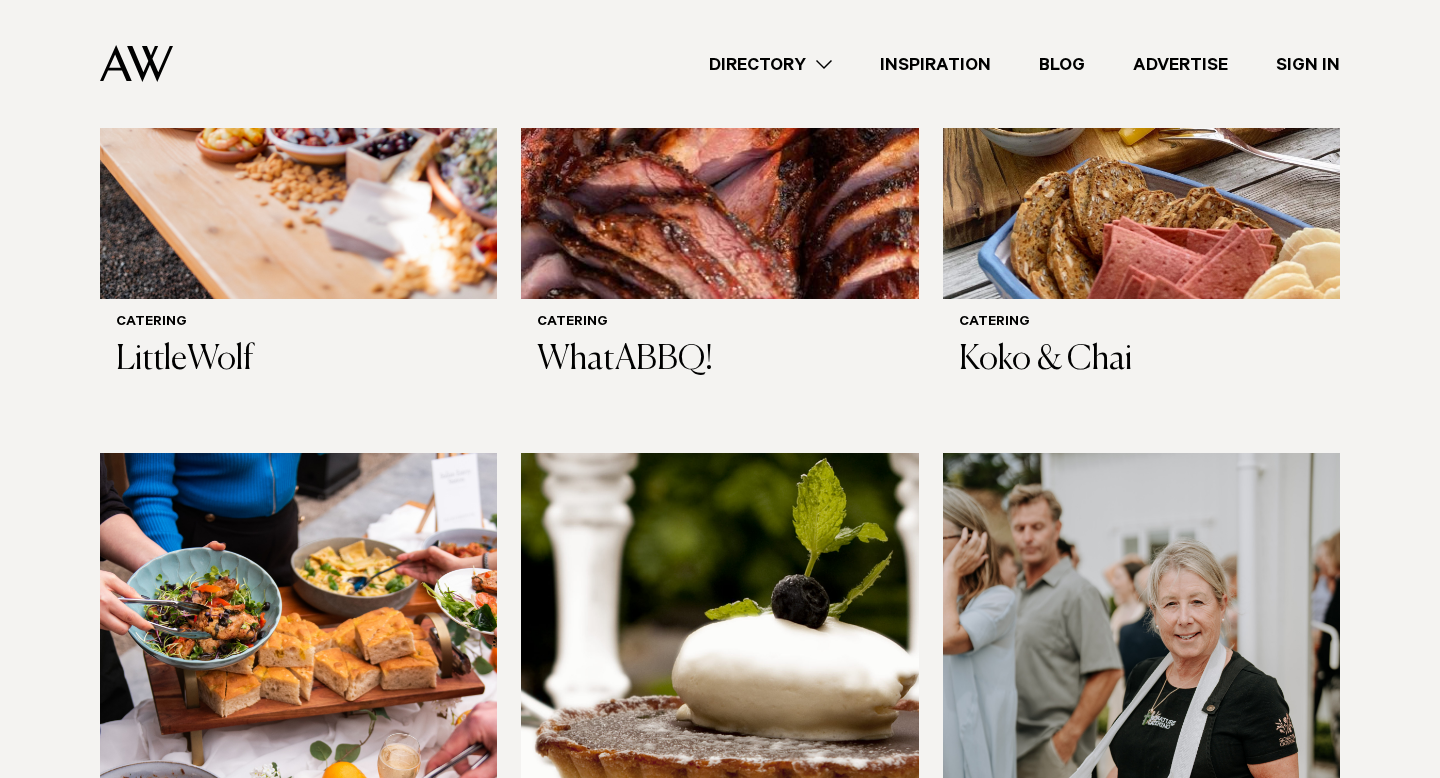 scroll, scrollTop: 1161, scrollLeft: 0, axis: vertical 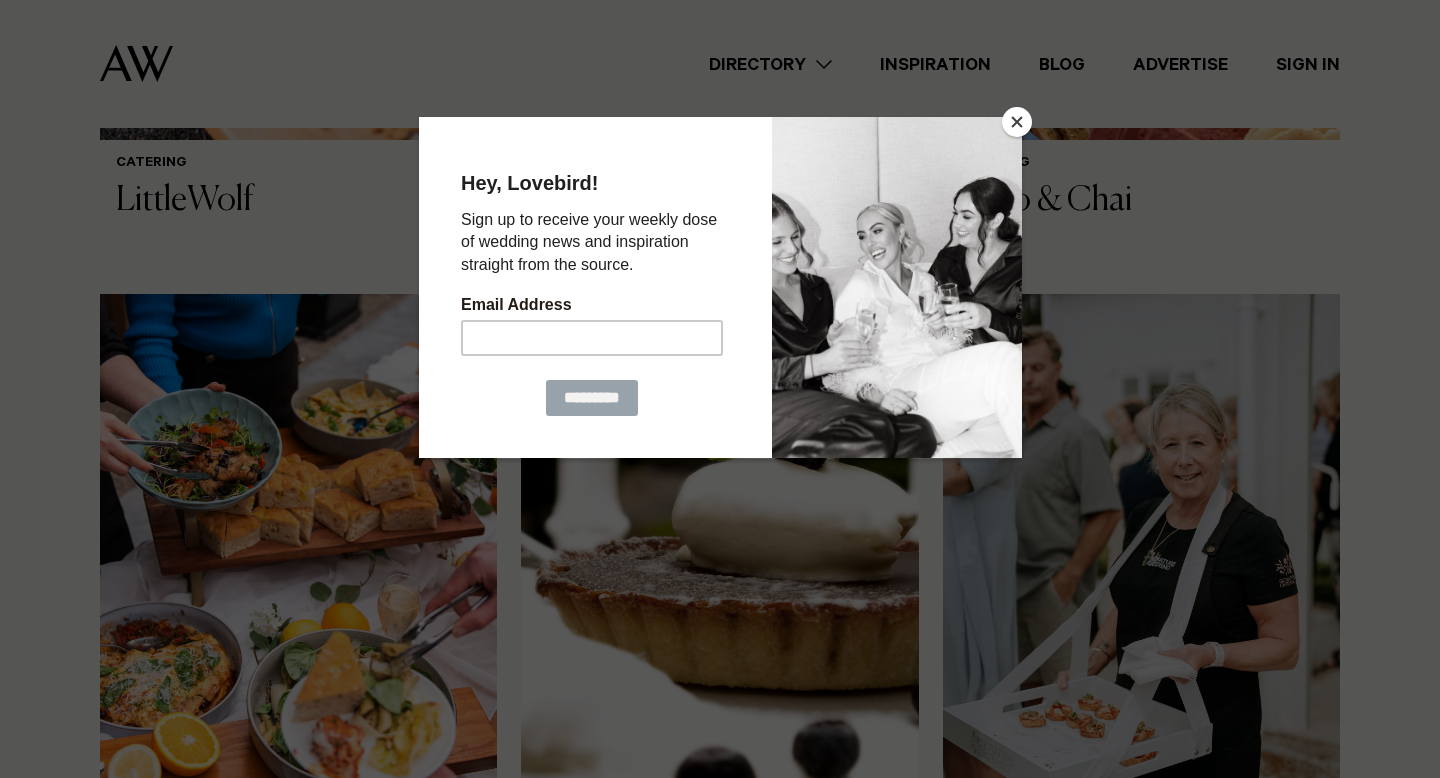 click at bounding box center [1017, 122] 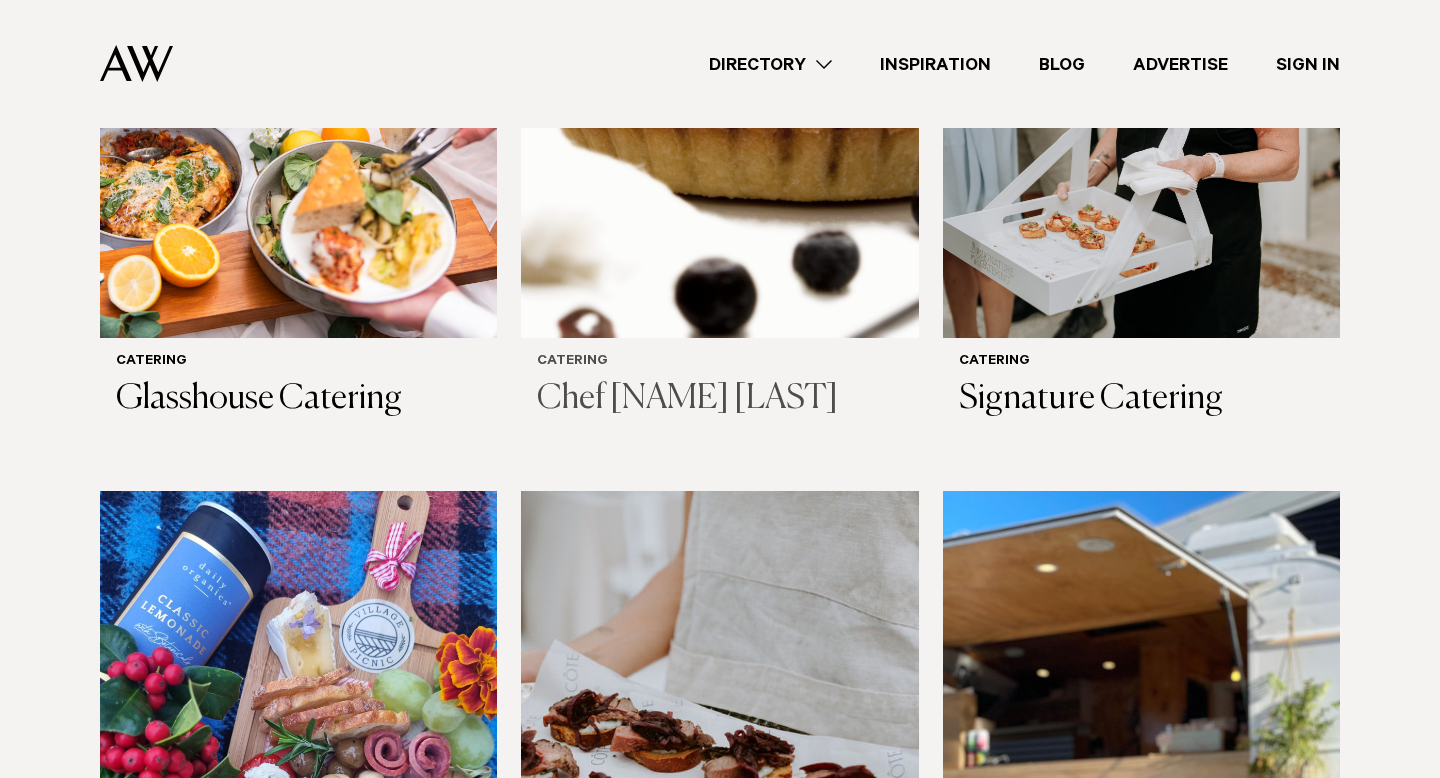 scroll, scrollTop: 2009, scrollLeft: 0, axis: vertical 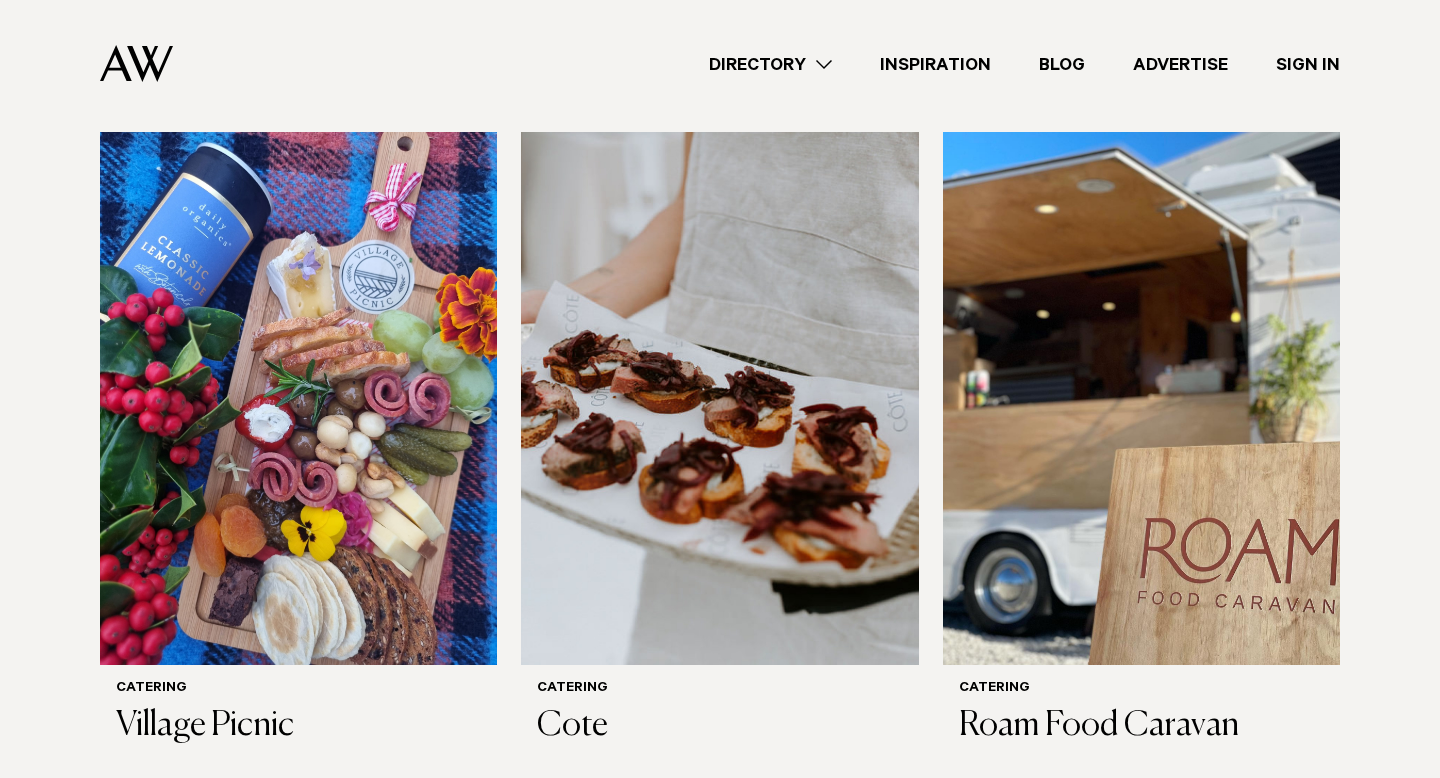 click on "Blog" at bounding box center (1062, 64) 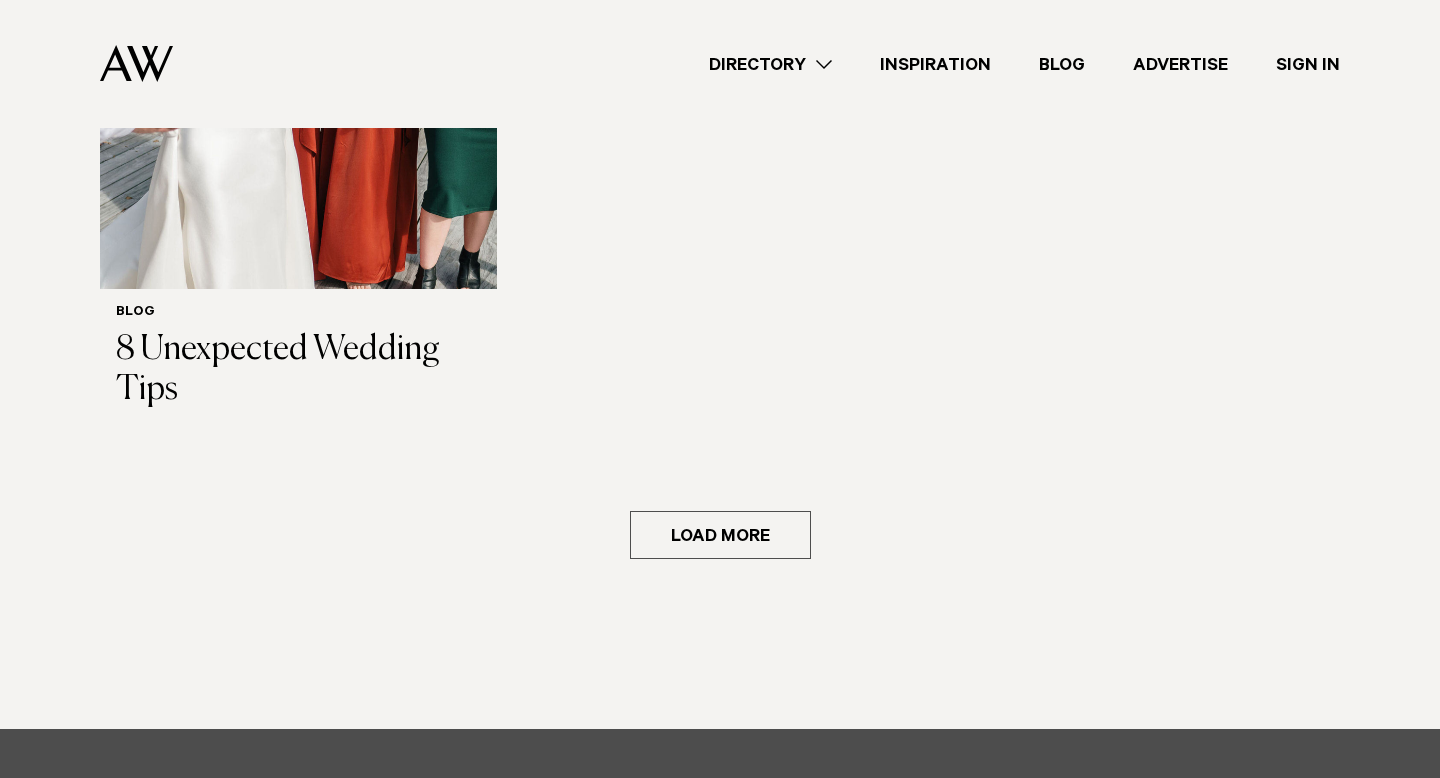 scroll, scrollTop: 4140, scrollLeft: 0, axis: vertical 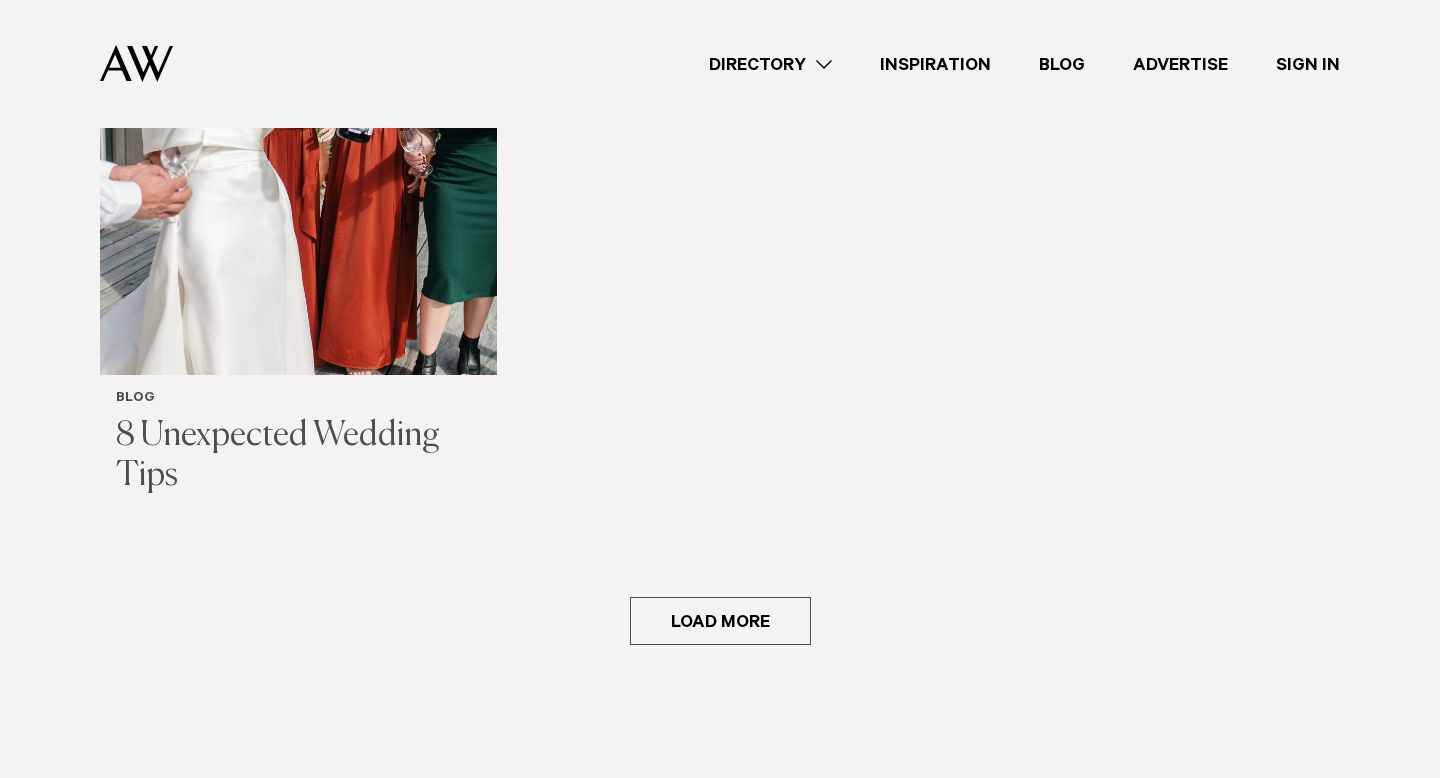click on "8 Unexpected Wedding Tips" at bounding box center [298, 457] 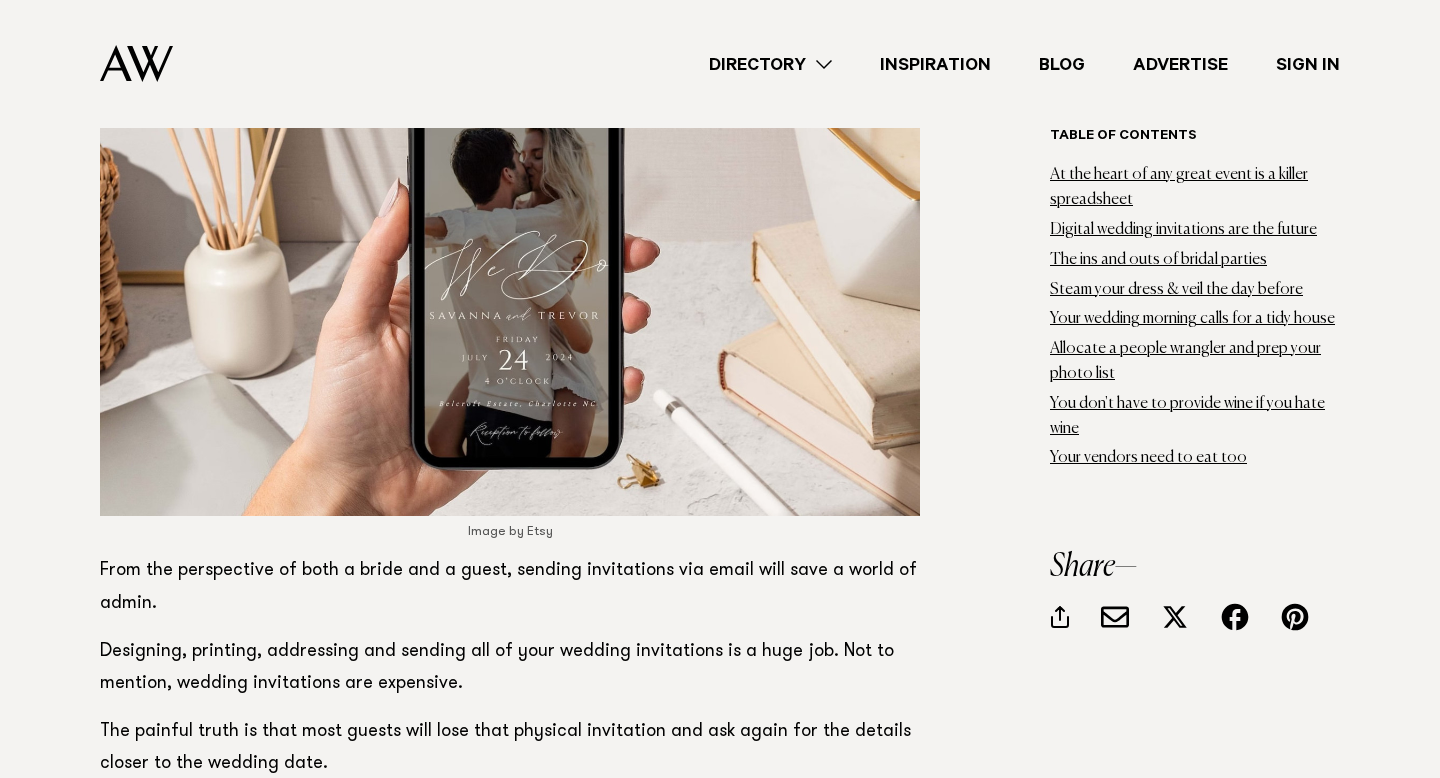 scroll, scrollTop: 2396, scrollLeft: 0, axis: vertical 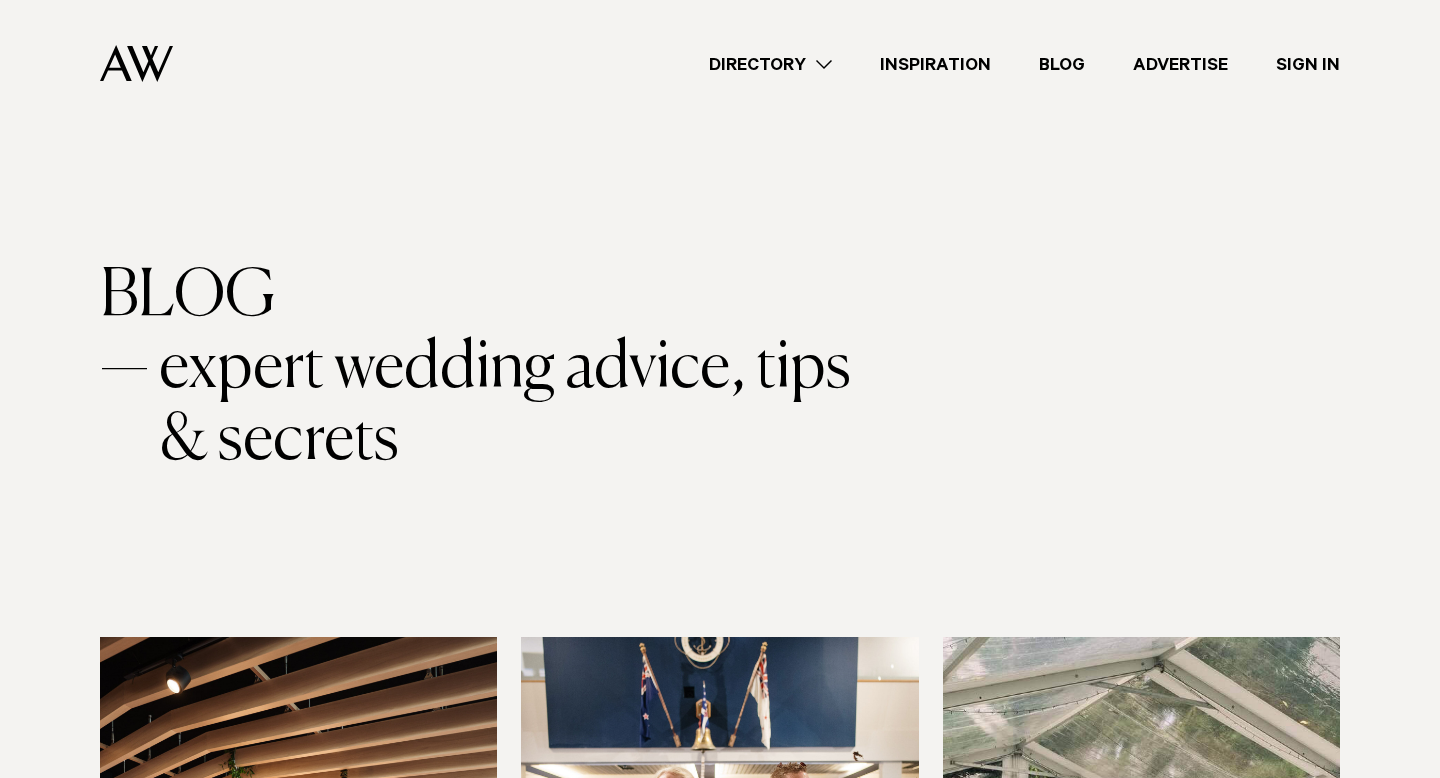 click on "Directory" at bounding box center (770, 64) 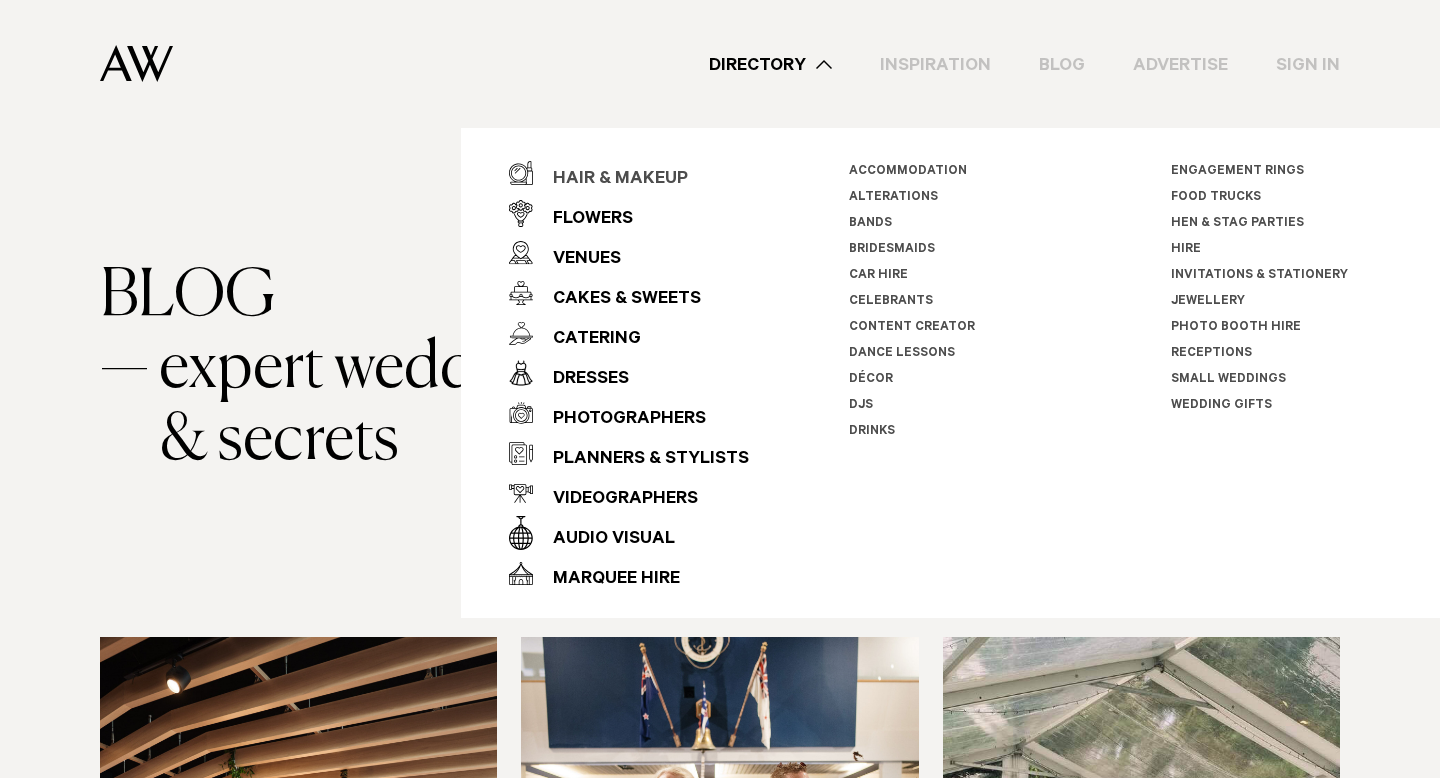 click on "Hair & Makeup" at bounding box center [610, 180] 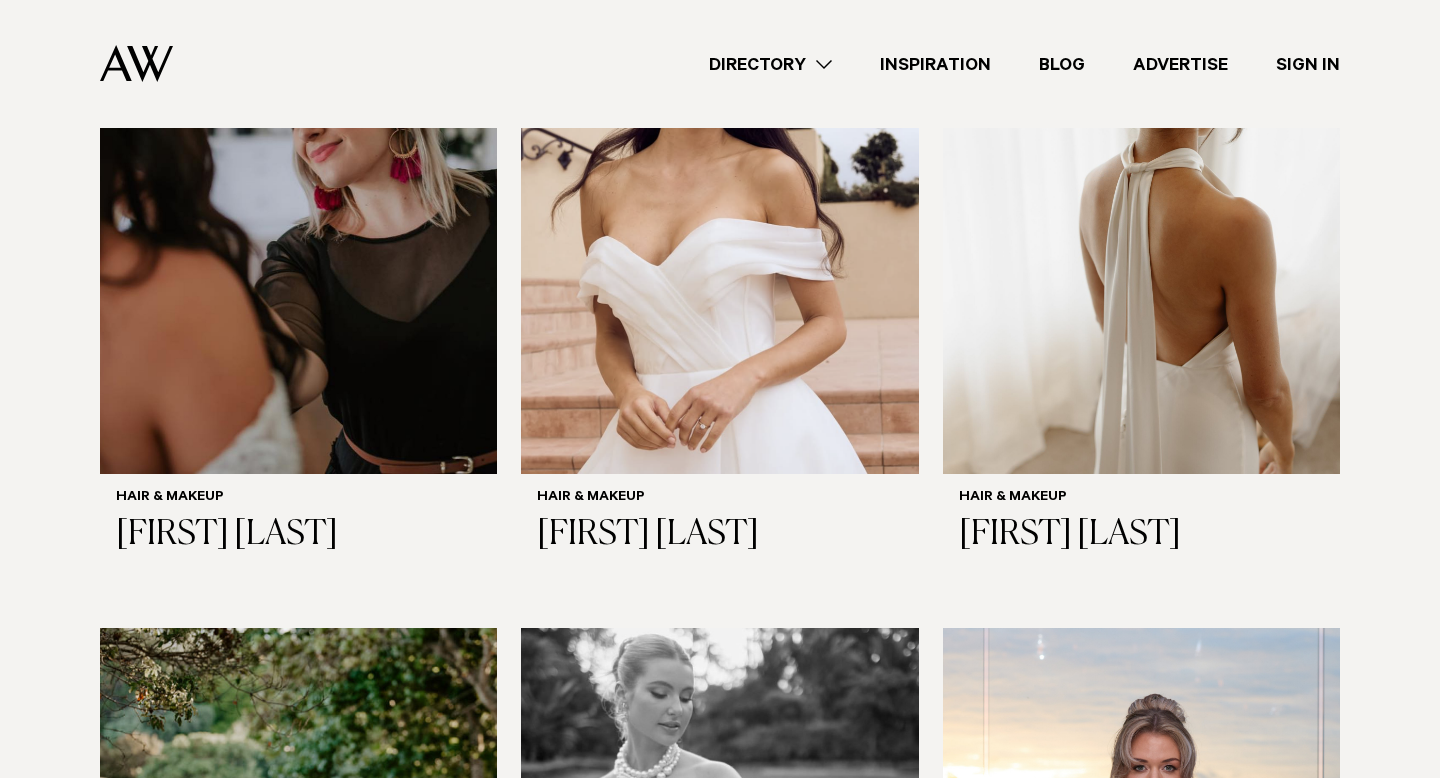 scroll, scrollTop: 4712, scrollLeft: 0, axis: vertical 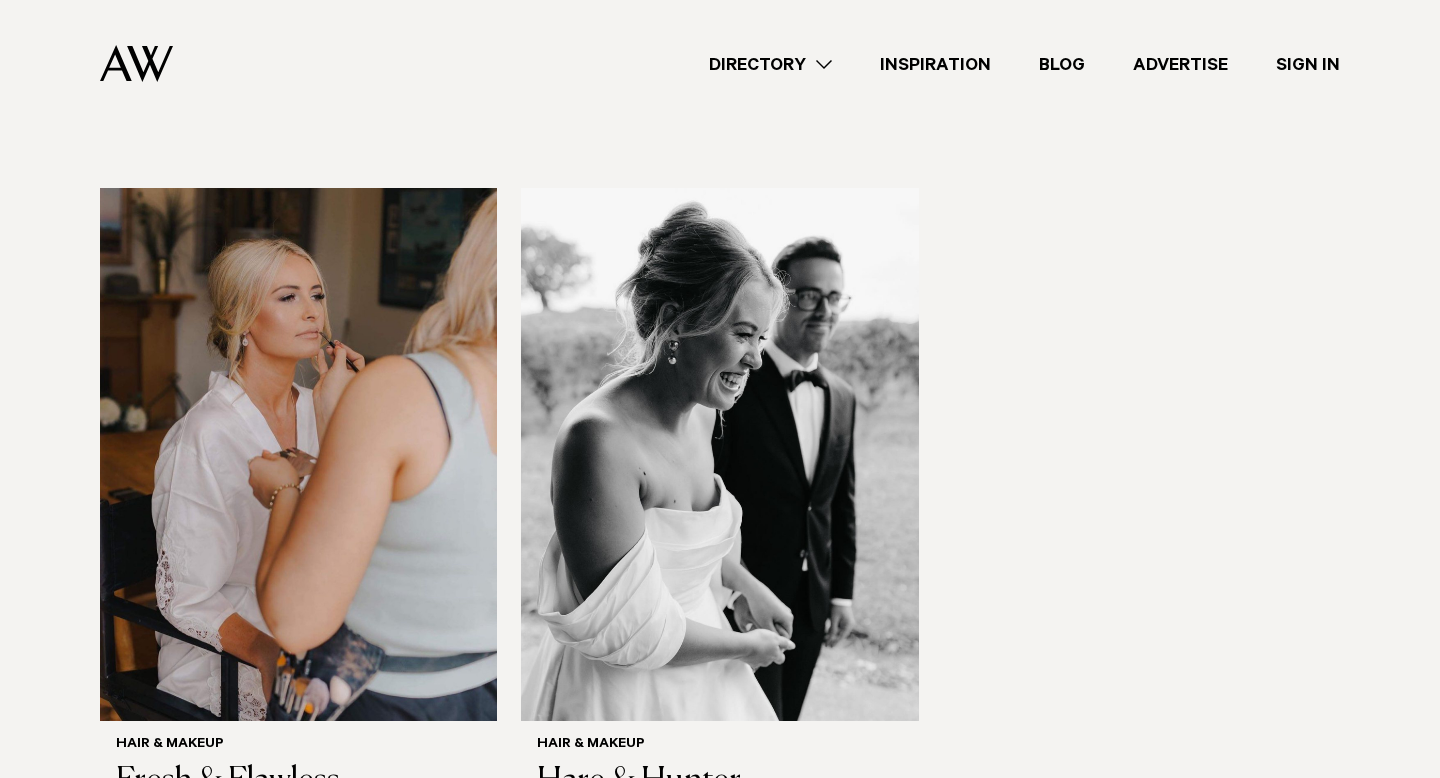 click on "Directory" at bounding box center [770, 64] 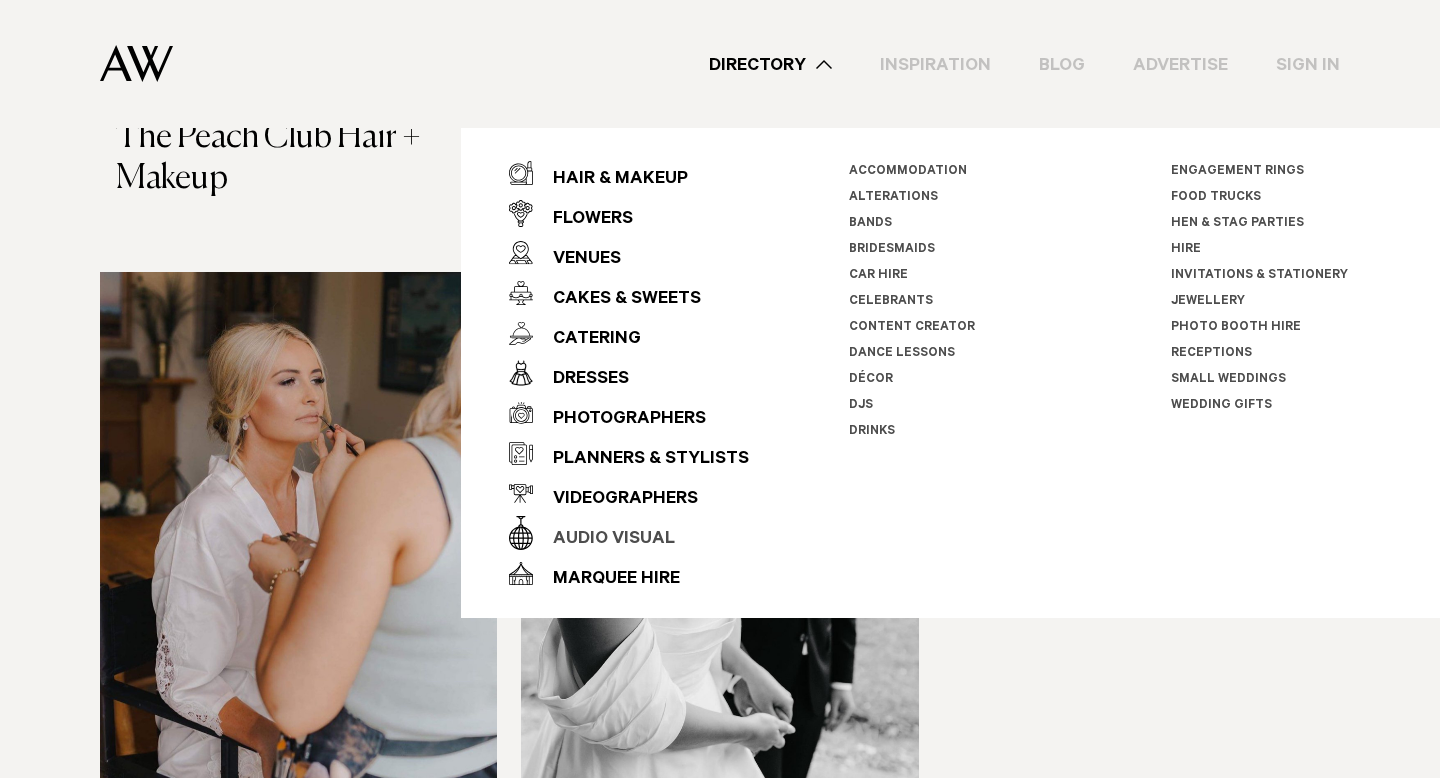 scroll, scrollTop: 4624, scrollLeft: 0, axis: vertical 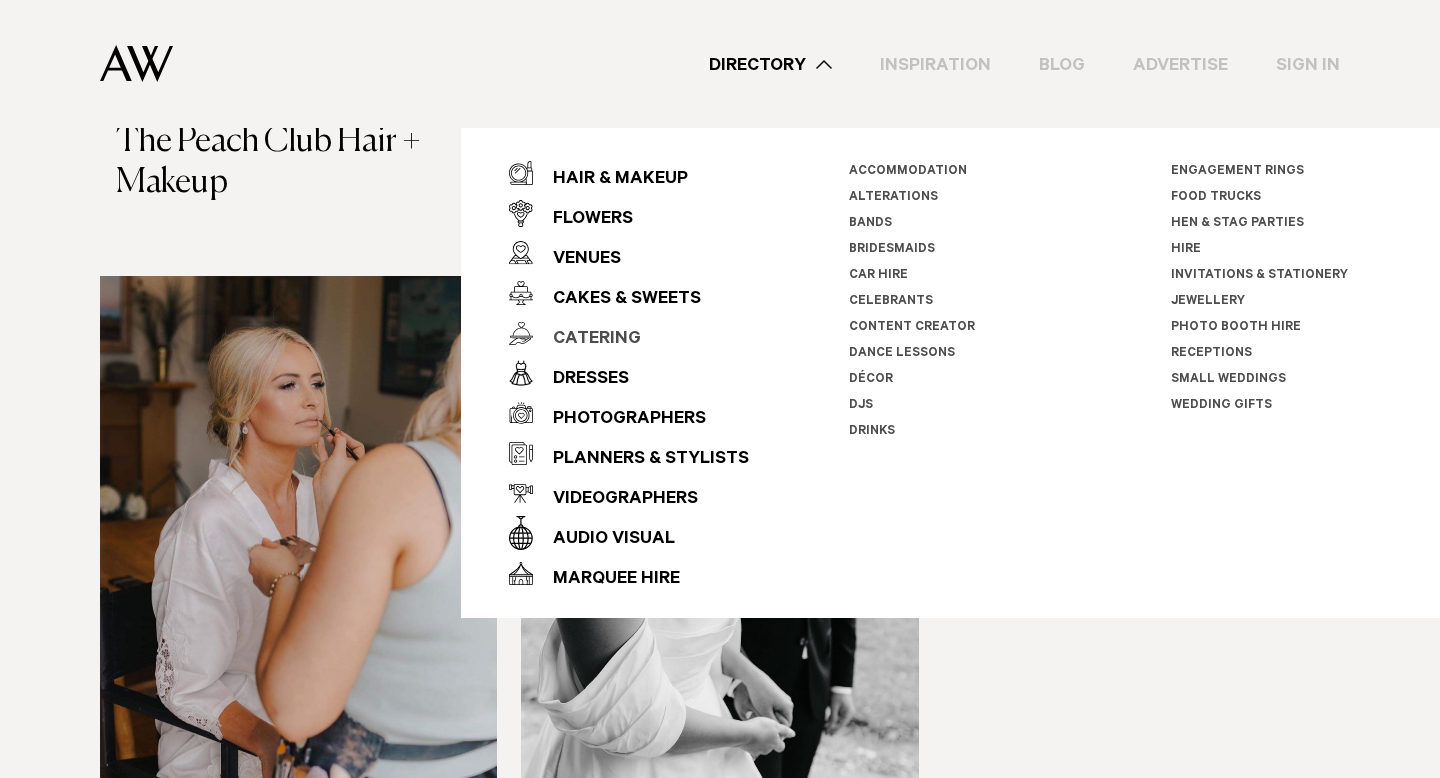 click on "Catering" at bounding box center (587, 340) 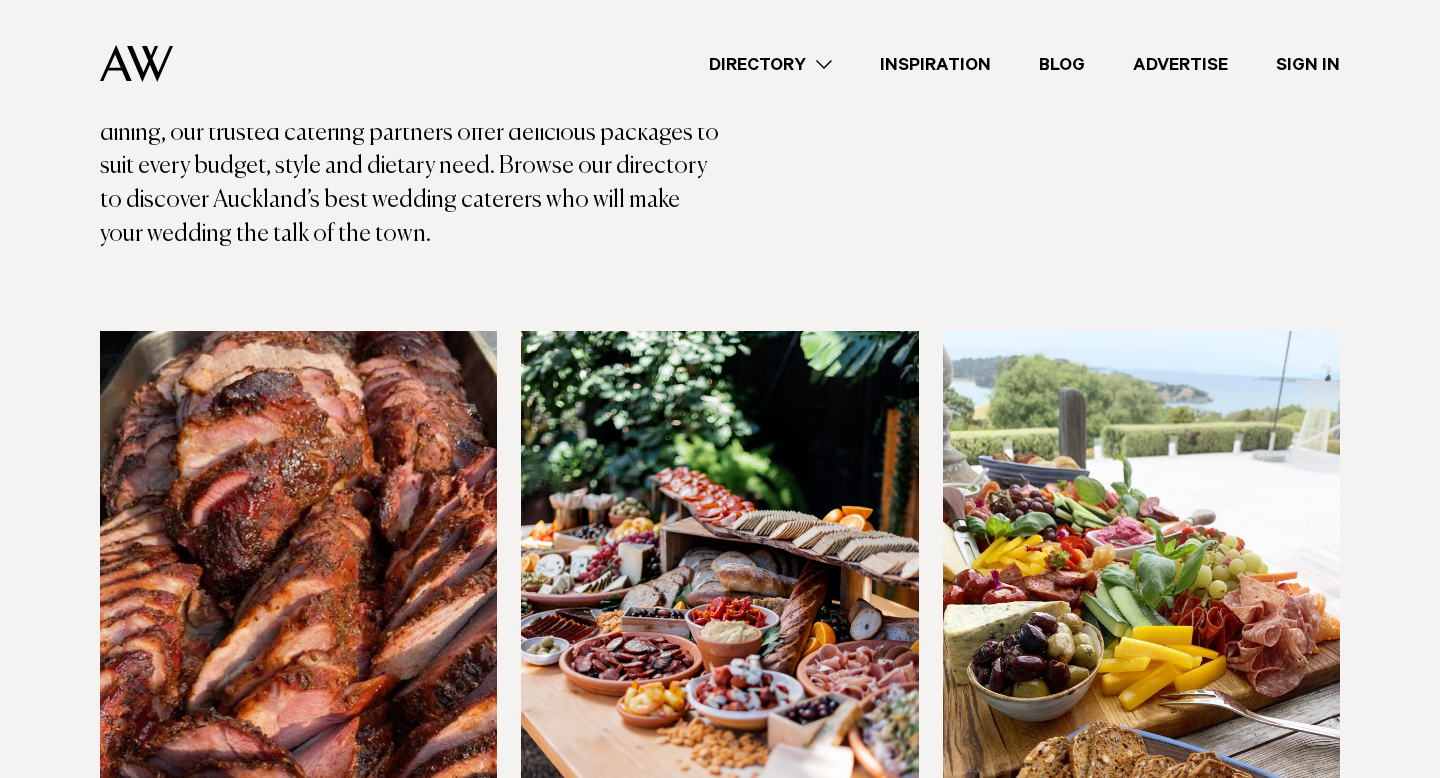 scroll, scrollTop: 883, scrollLeft: 0, axis: vertical 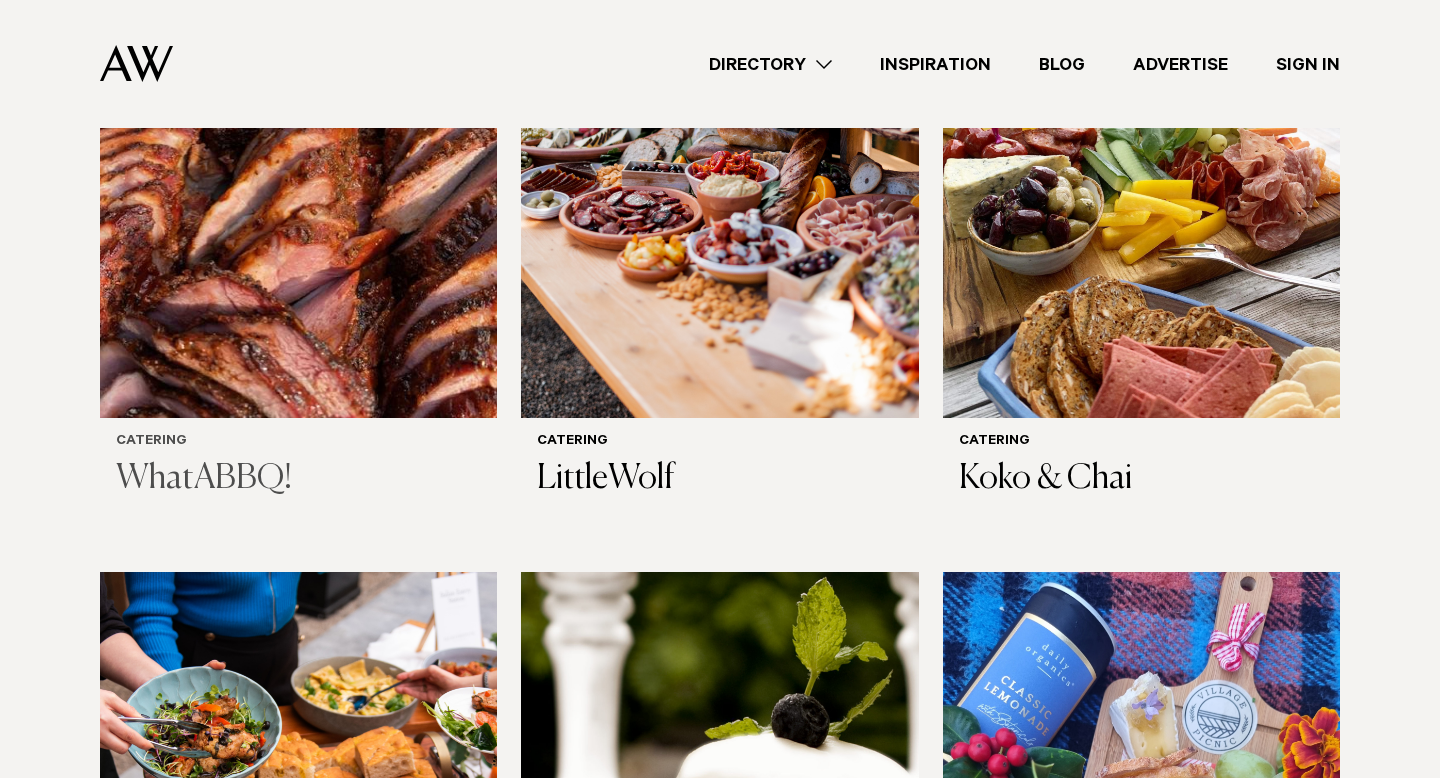 click at bounding box center (298, 151) 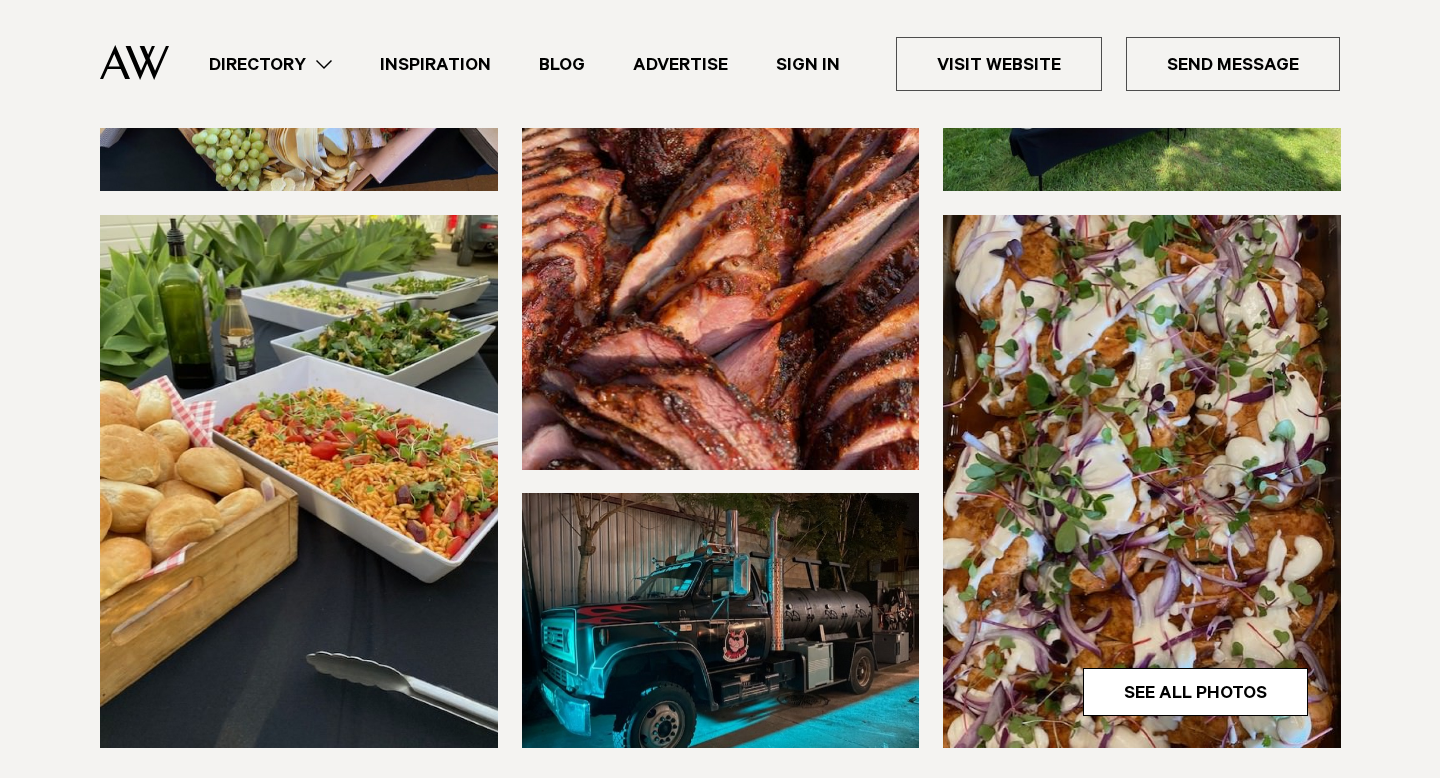 scroll, scrollTop: 772, scrollLeft: 0, axis: vertical 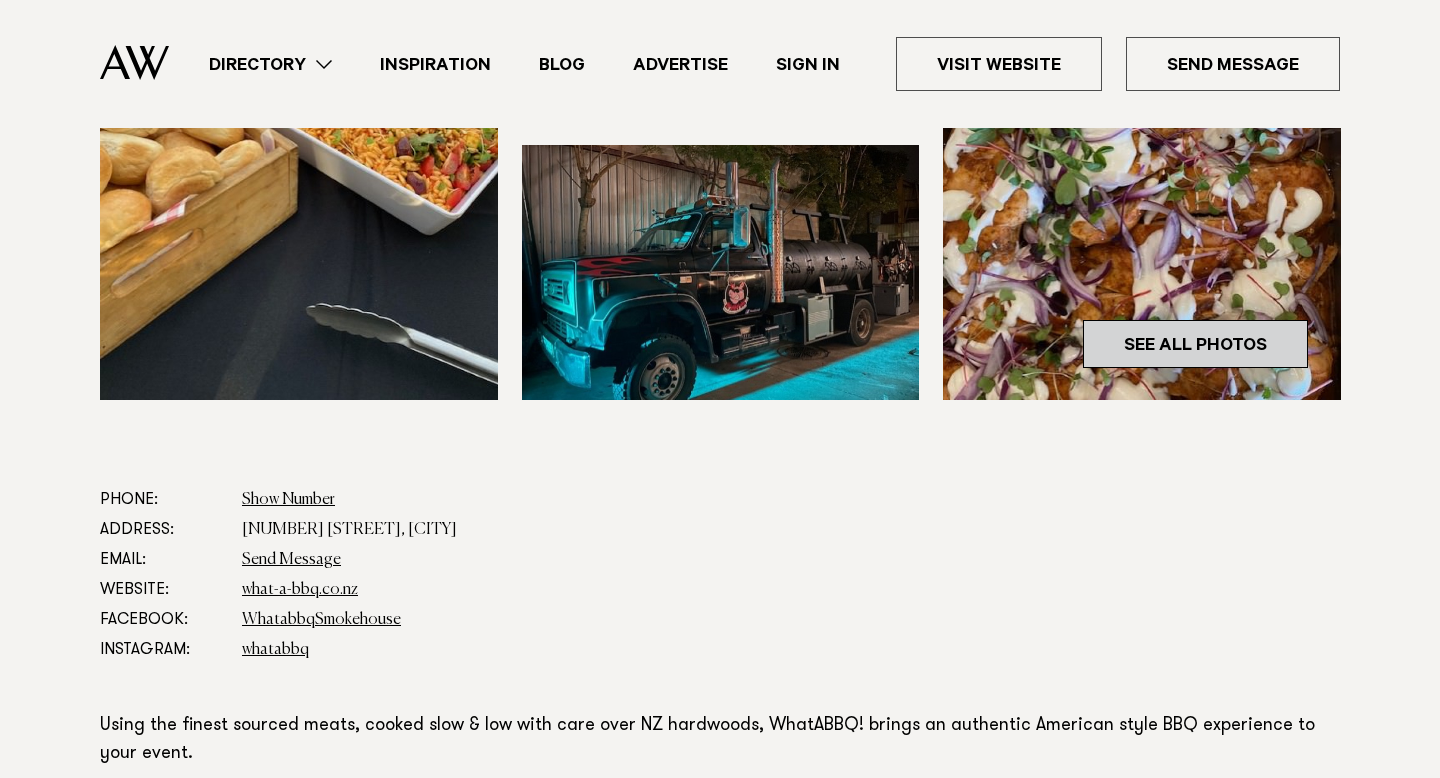 click on "See All Photos" at bounding box center (1195, 344) 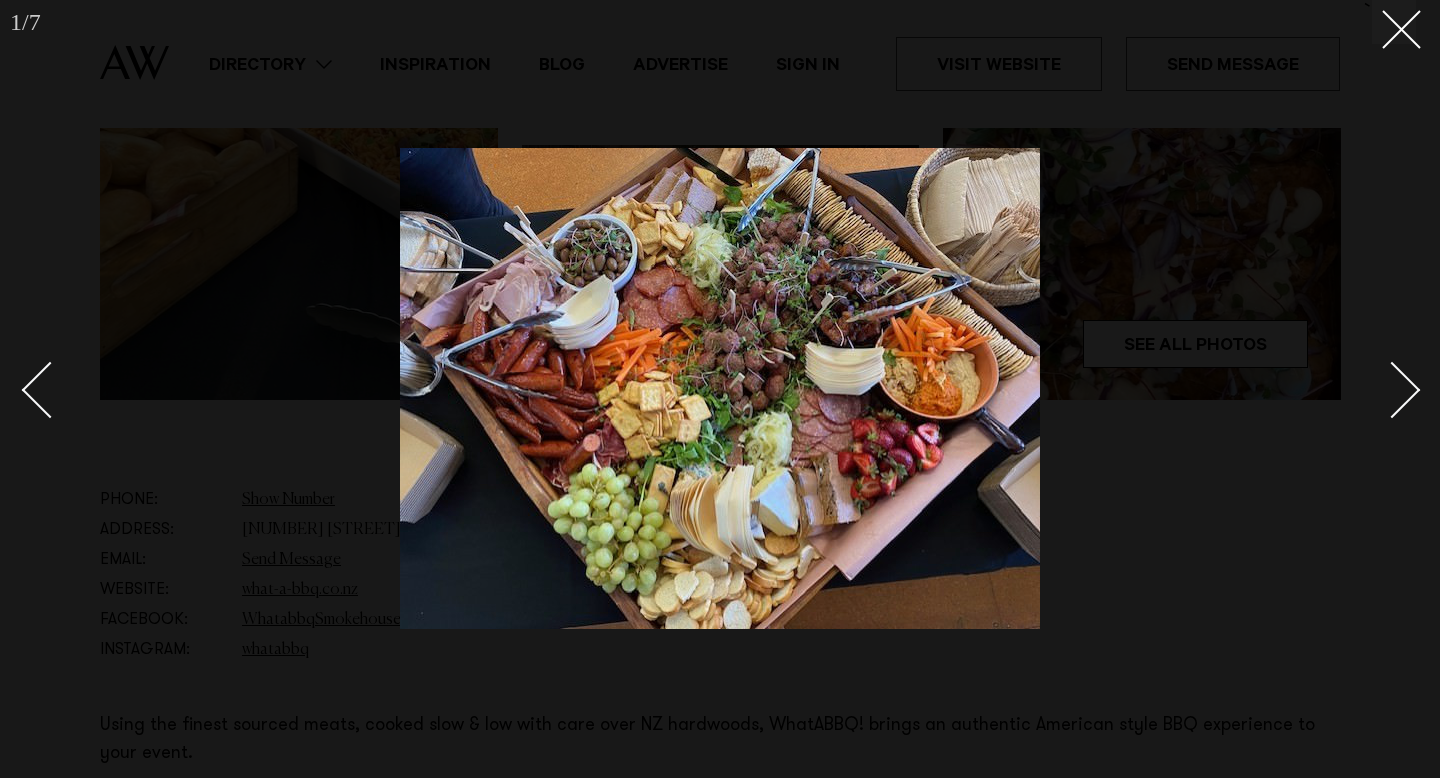 click at bounding box center [1392, 390] 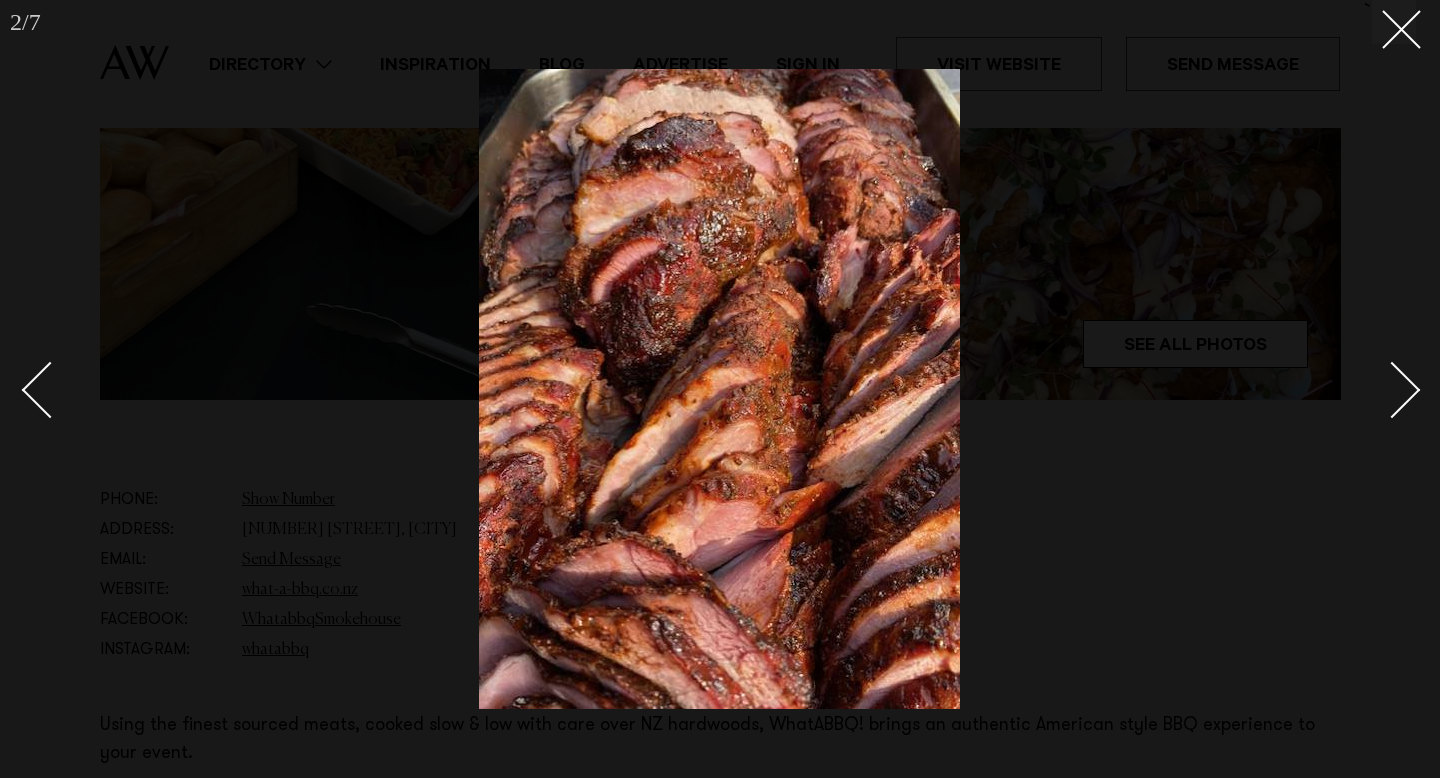 click at bounding box center [1392, 390] 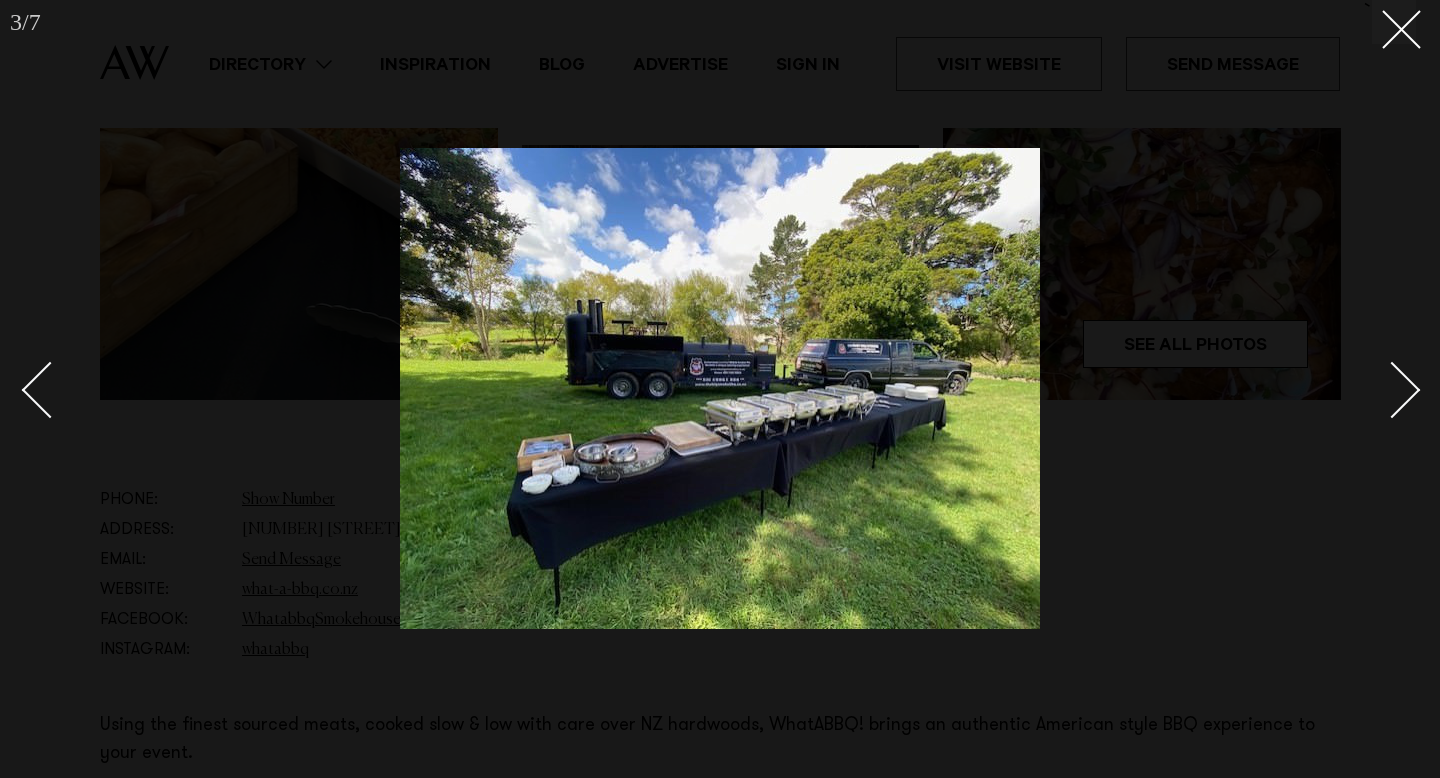 click at bounding box center (1392, 390) 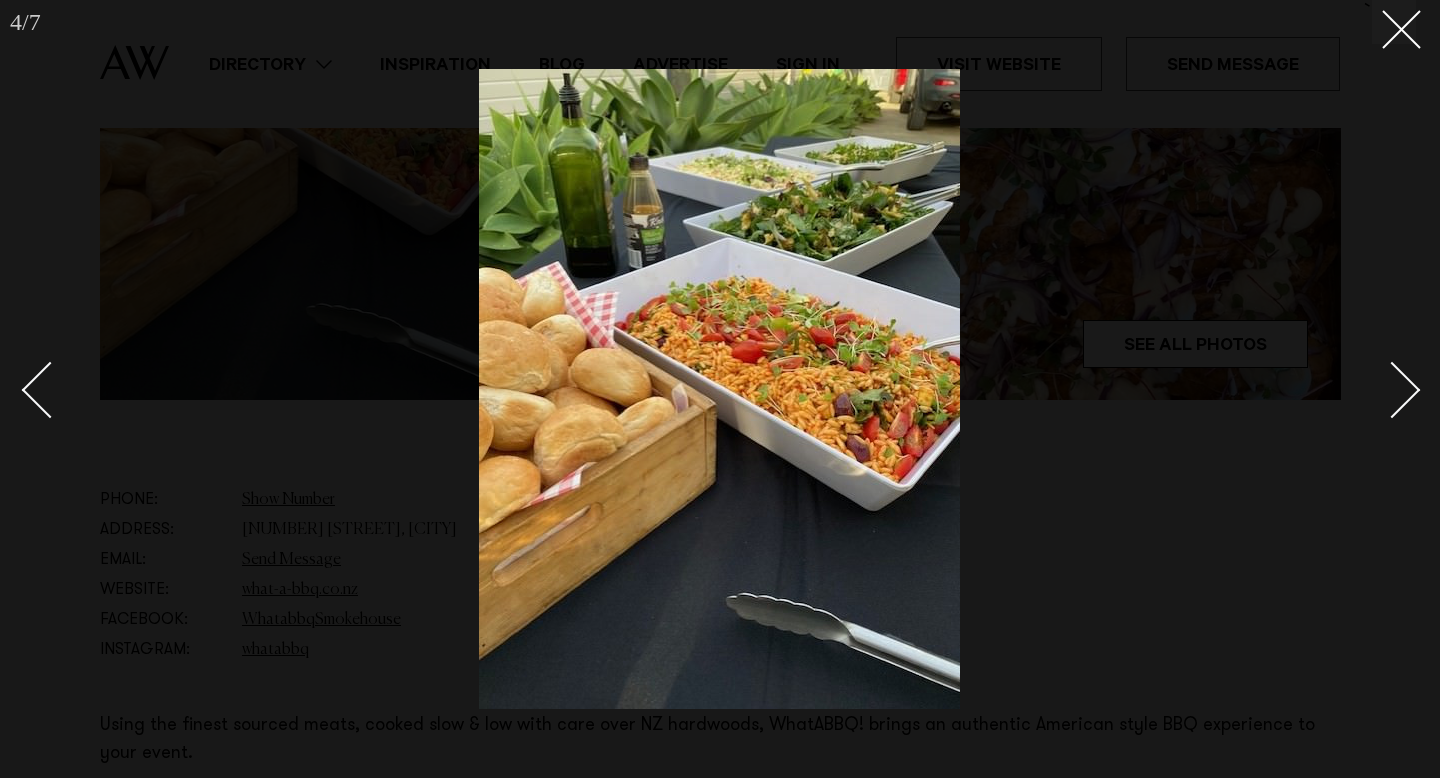 click at bounding box center [1392, 390] 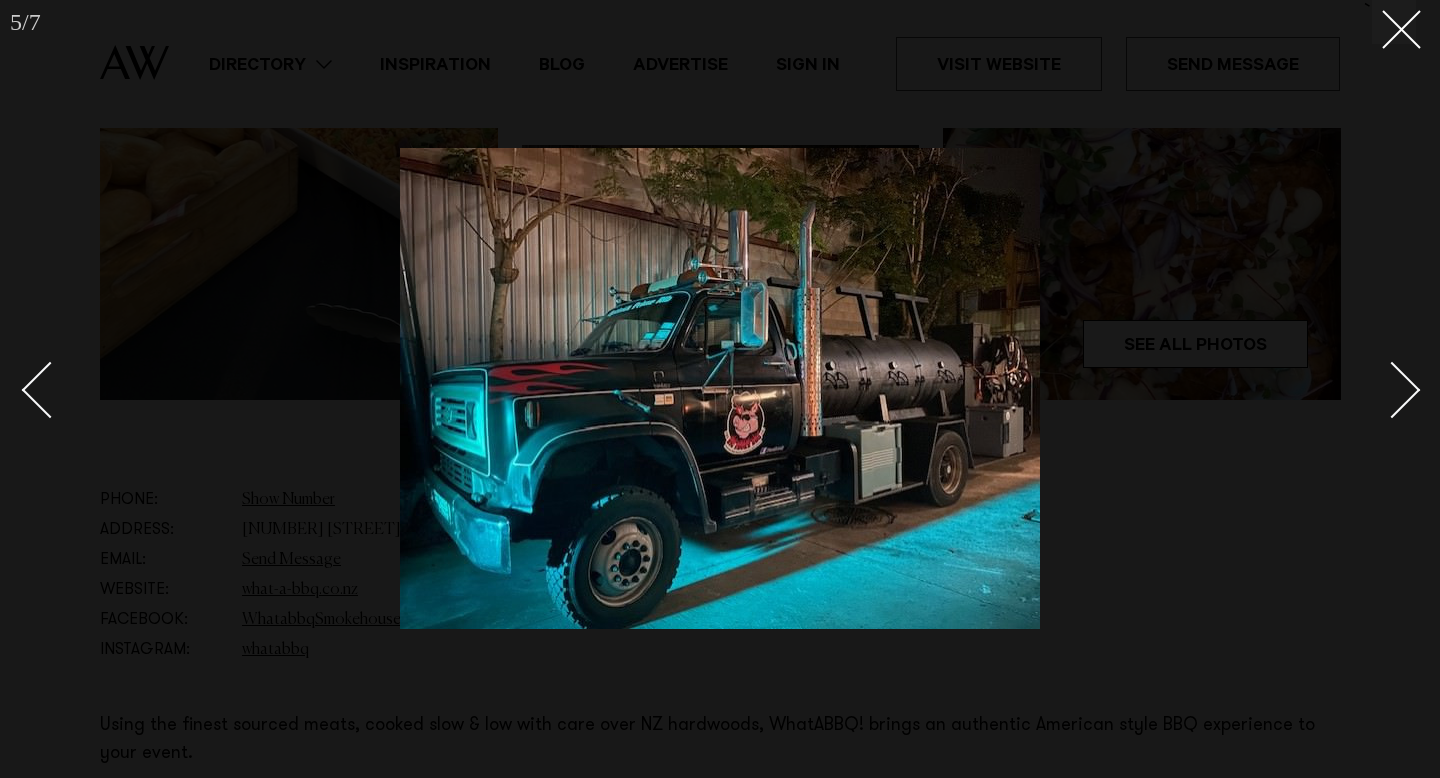 click at bounding box center [1392, 390] 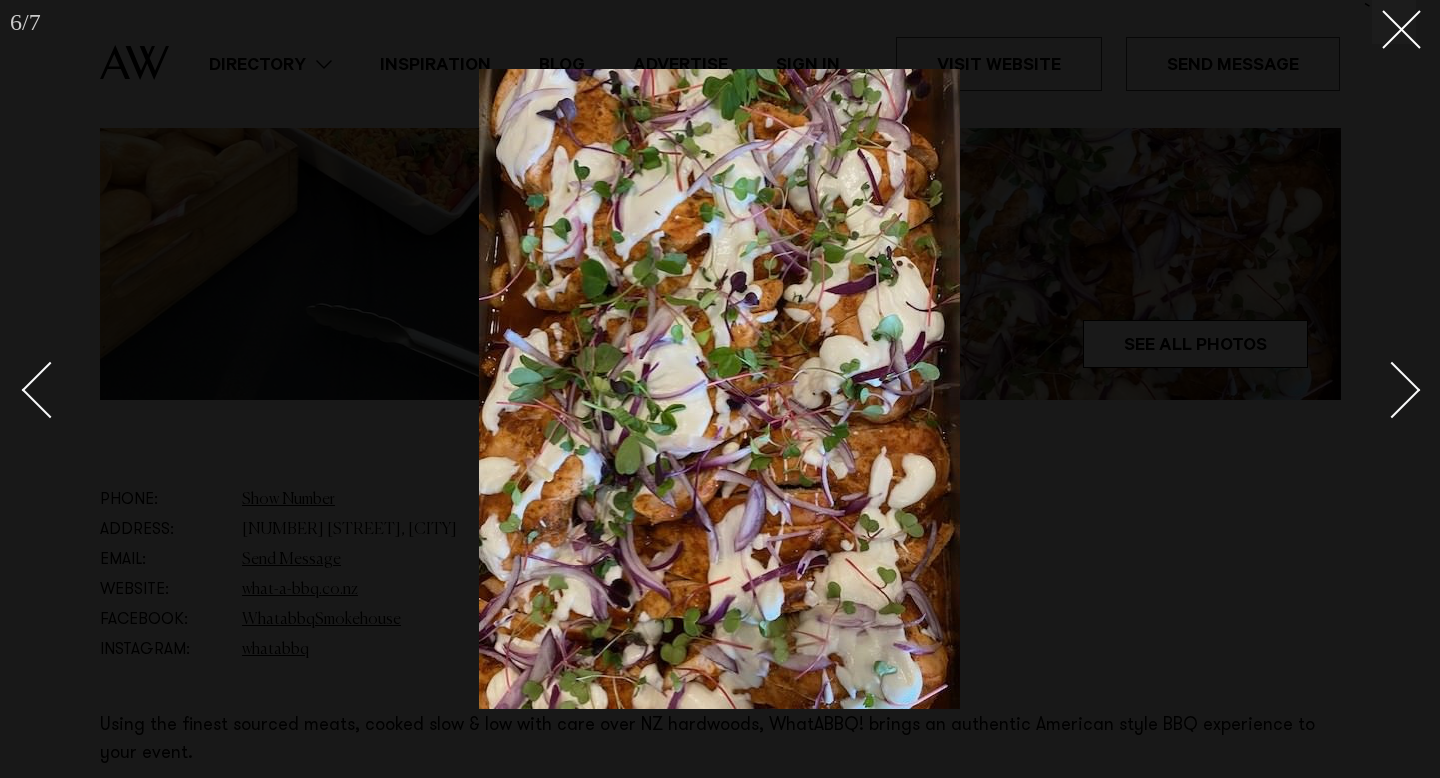 click at bounding box center [1392, 390] 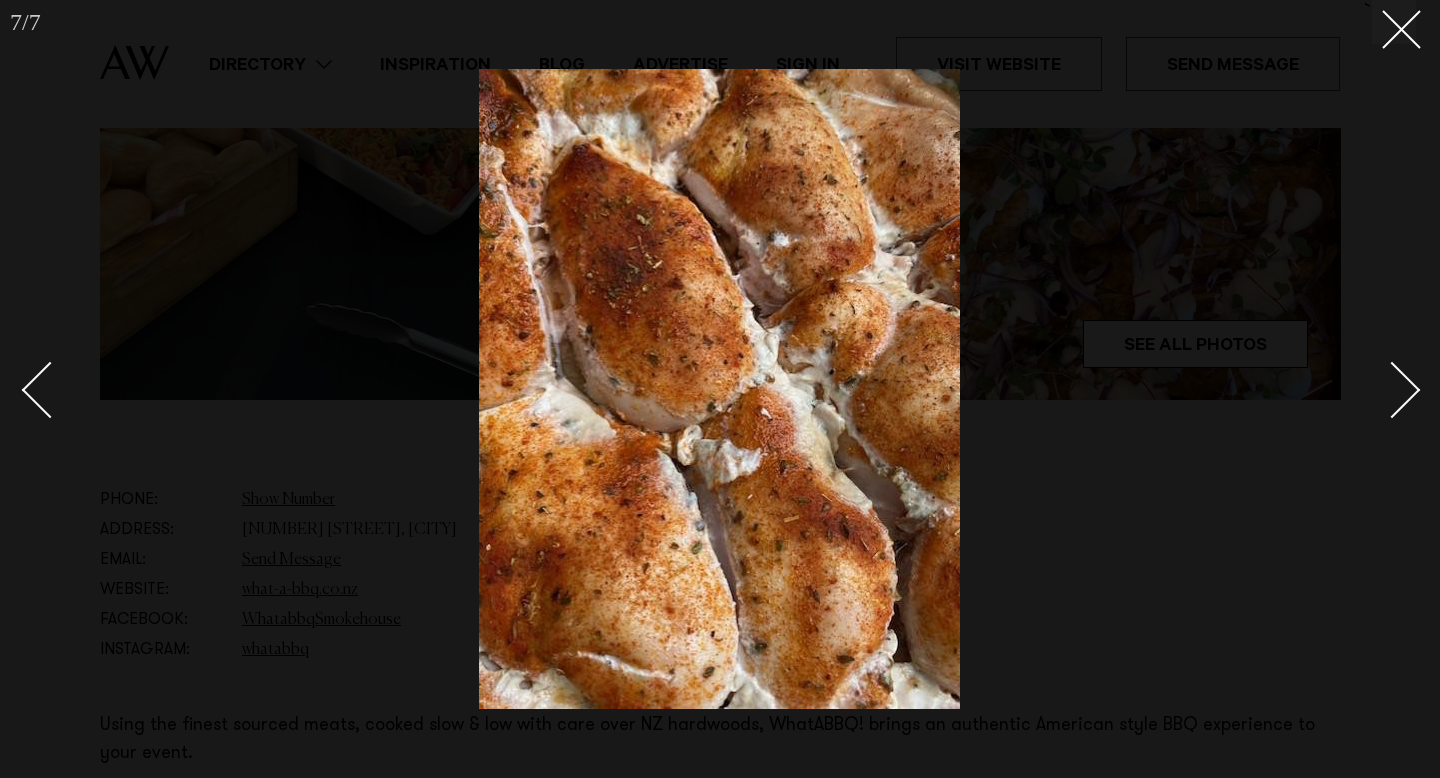 click at bounding box center (720, 389) 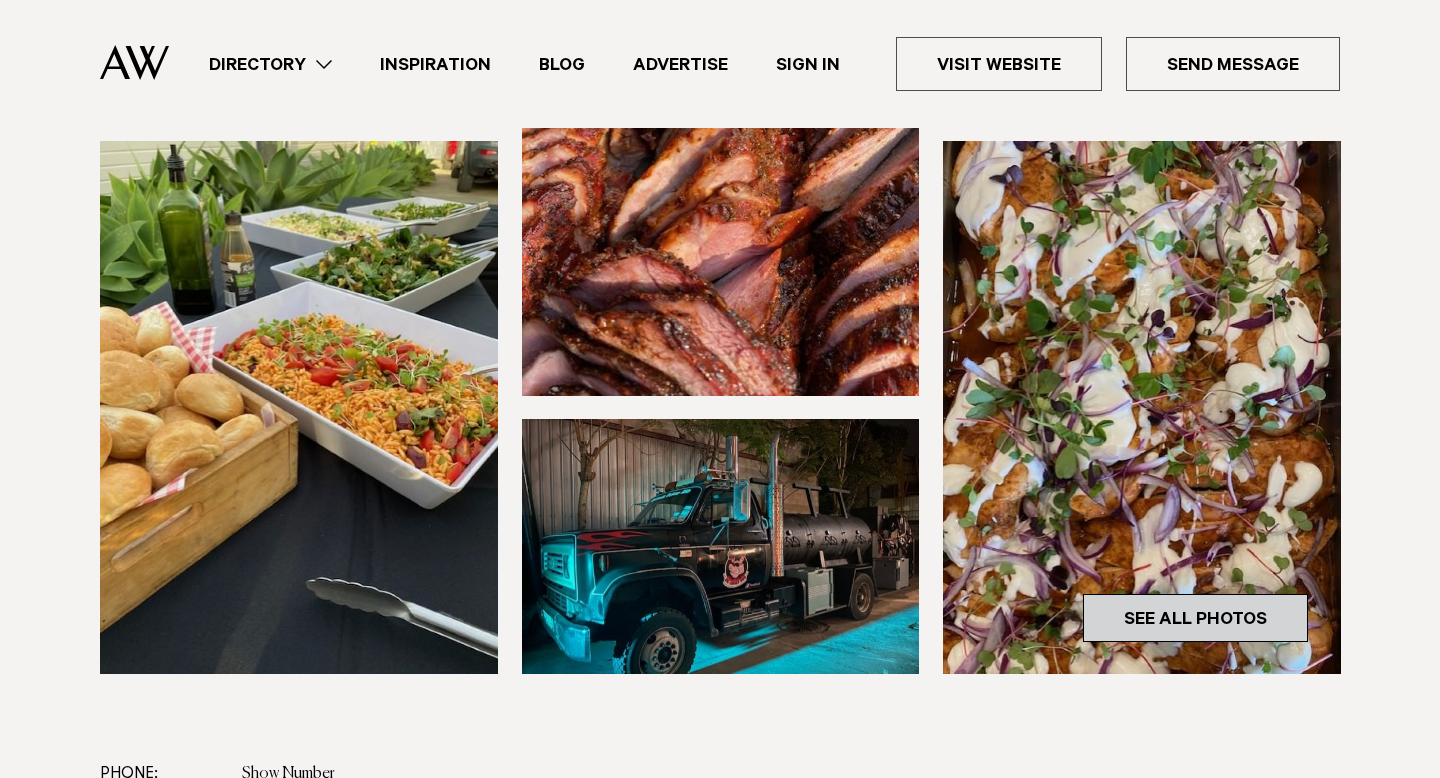 scroll, scrollTop: 0, scrollLeft: 0, axis: both 